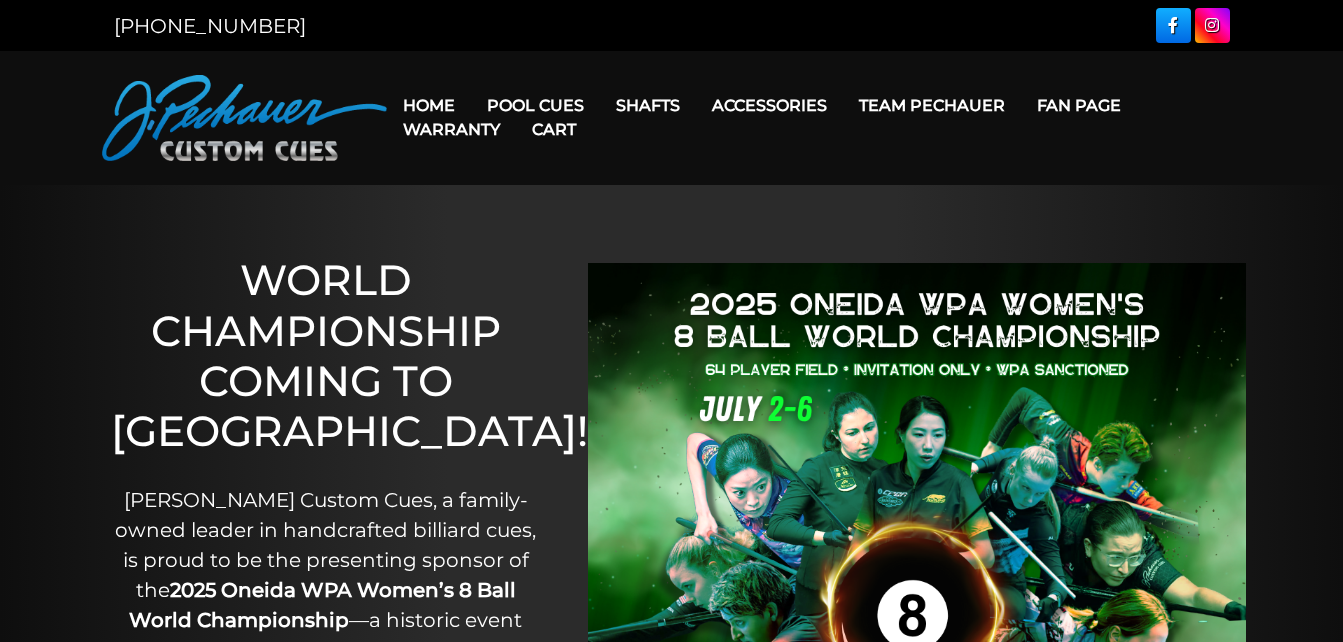 scroll, scrollTop: 0, scrollLeft: 0, axis: both 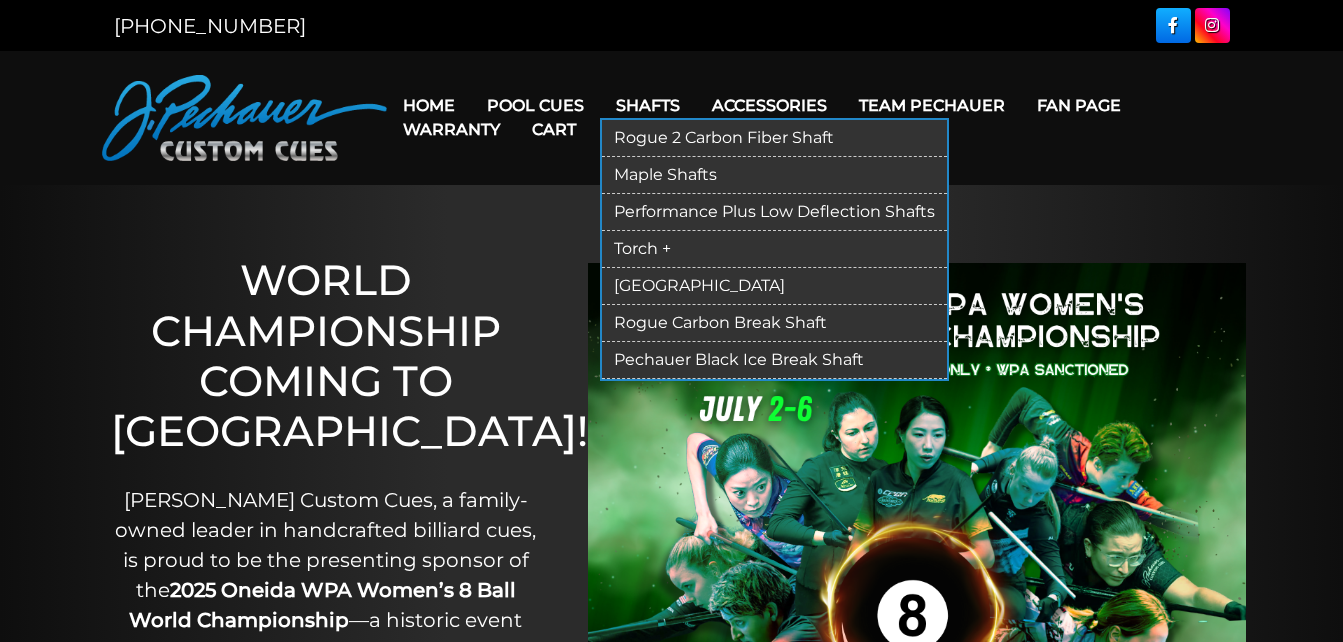 click on "Performance Plus Low Deflection Shafts" at bounding box center [774, 212] 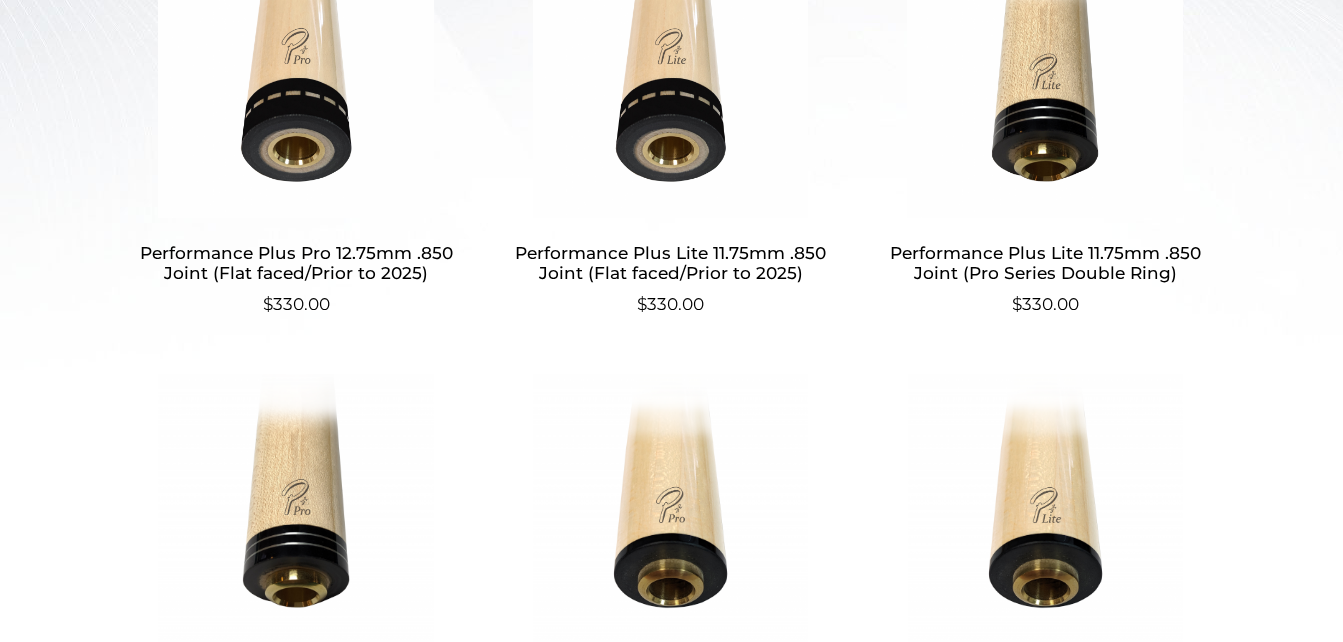 scroll, scrollTop: 775, scrollLeft: 0, axis: vertical 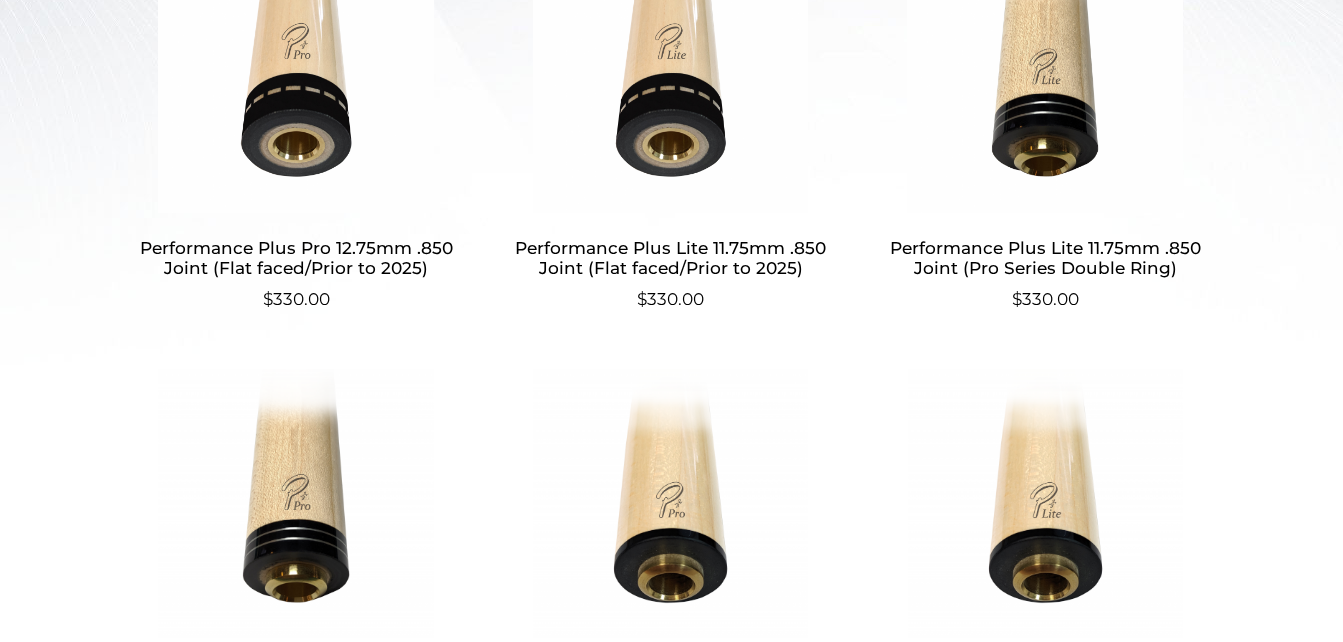 click on "Performance Plus Pro 12.75mm .850 Joint (Flat faced/Prior to 2025)" at bounding box center (296, 258) 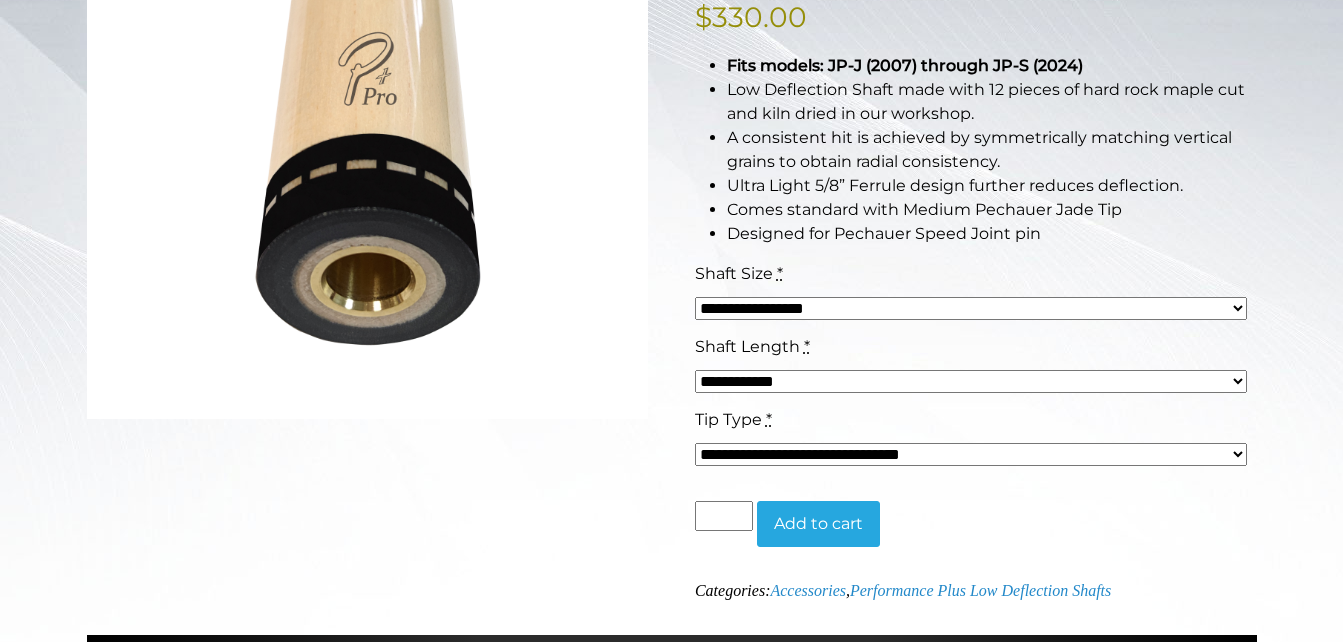 scroll, scrollTop: 462, scrollLeft: 0, axis: vertical 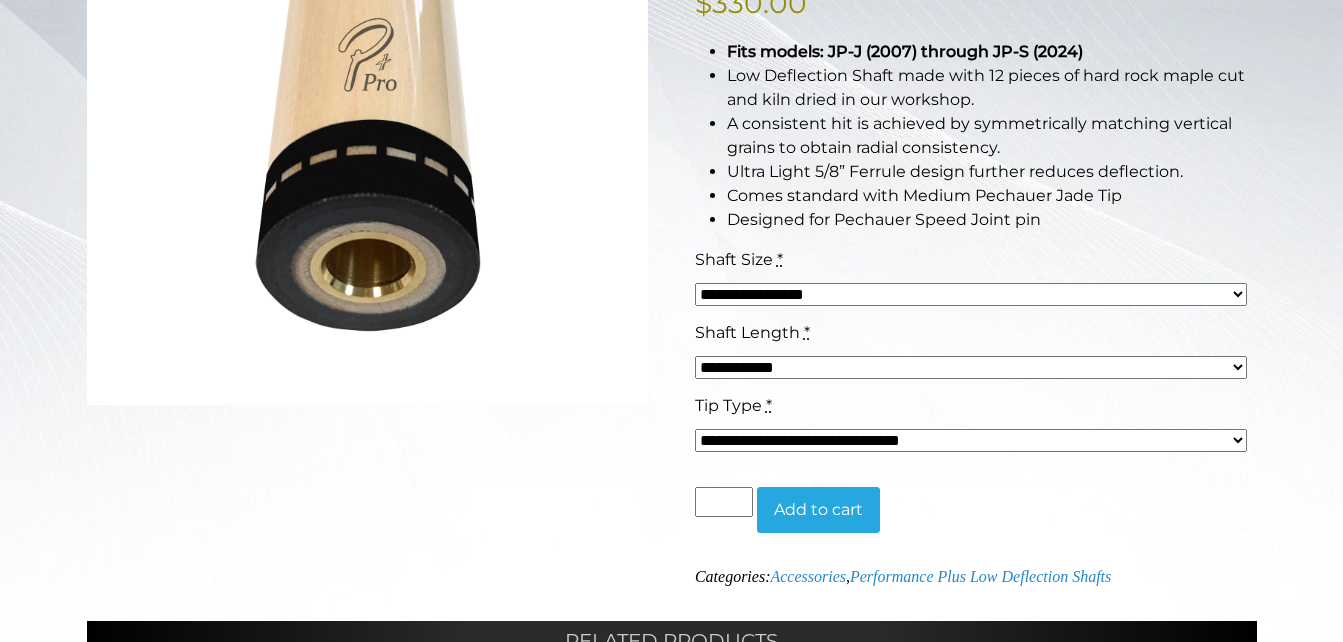 click on "**********" at bounding box center (971, 294) 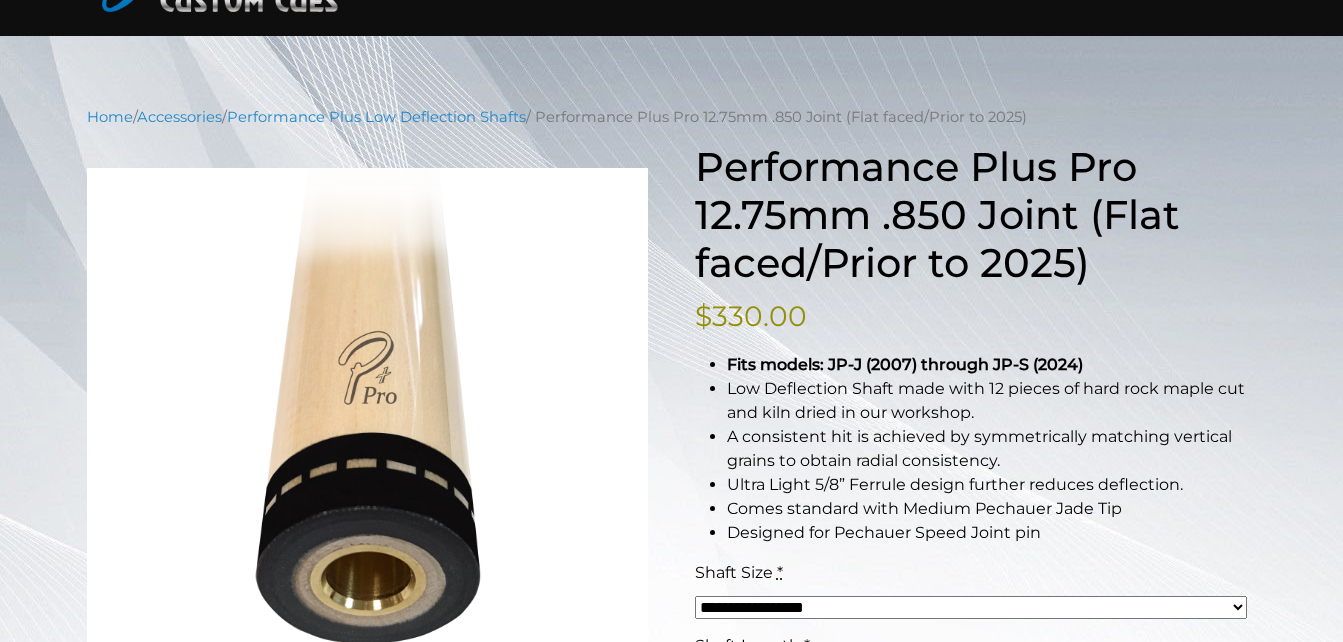 scroll, scrollTop: 150, scrollLeft: 0, axis: vertical 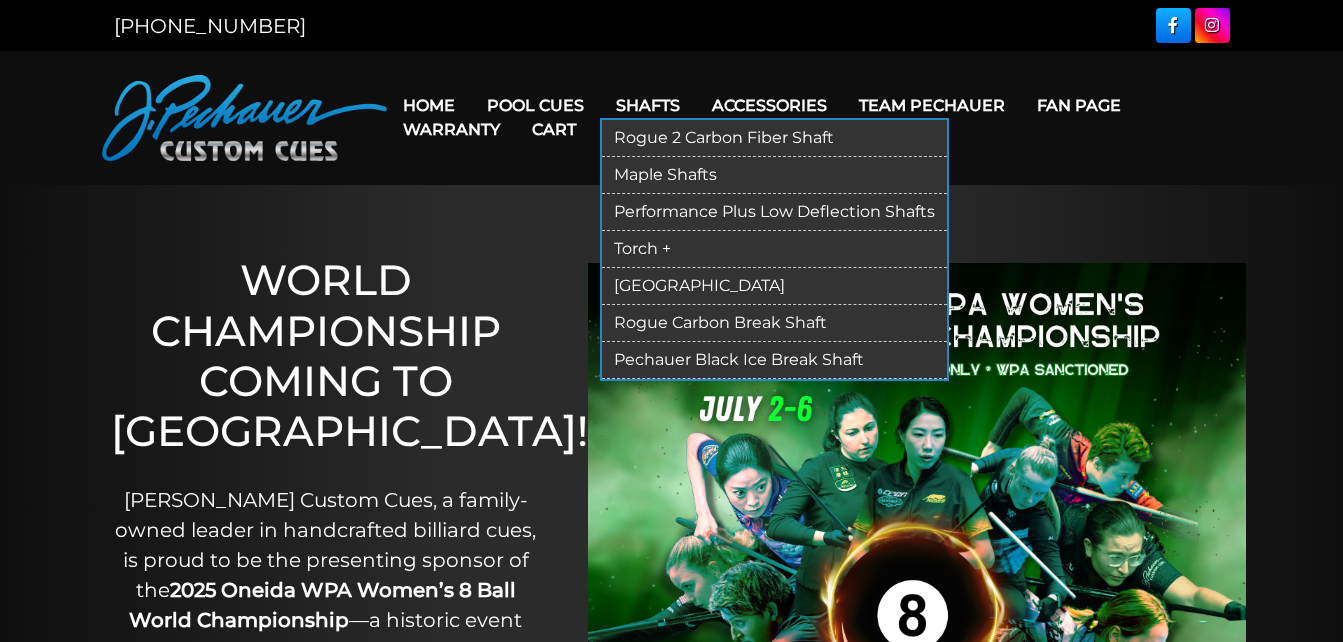 click on "Maple Shafts" at bounding box center [774, 175] 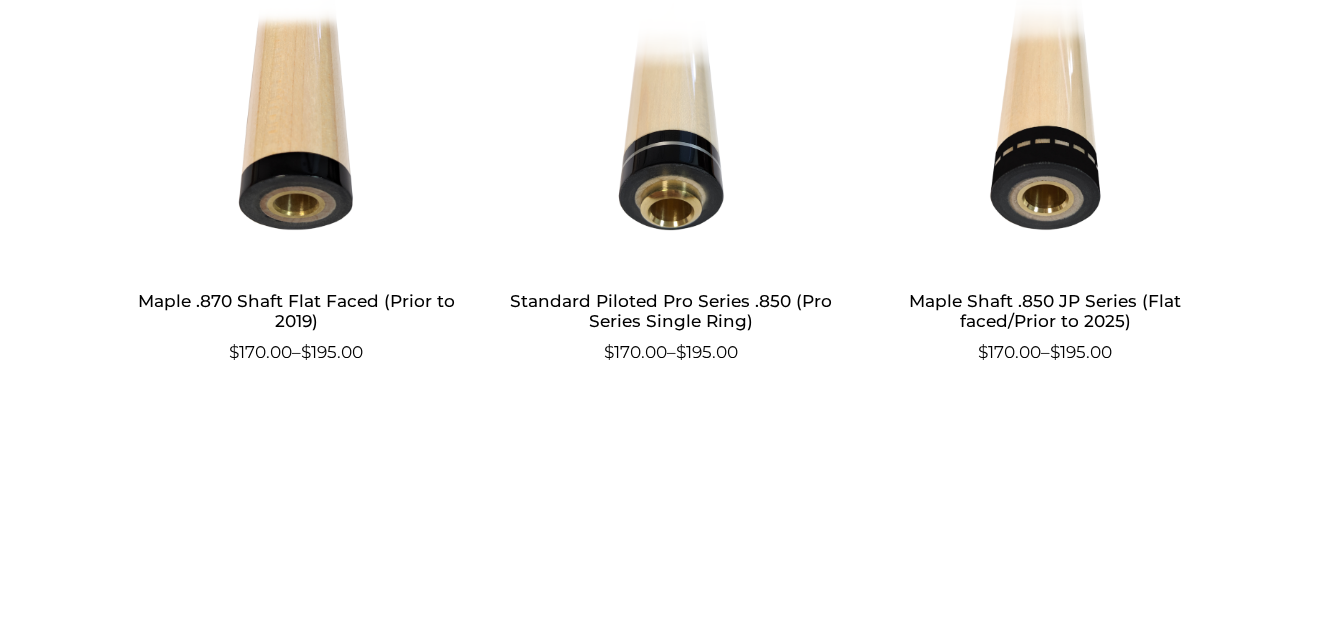 scroll, scrollTop: 1150, scrollLeft: 0, axis: vertical 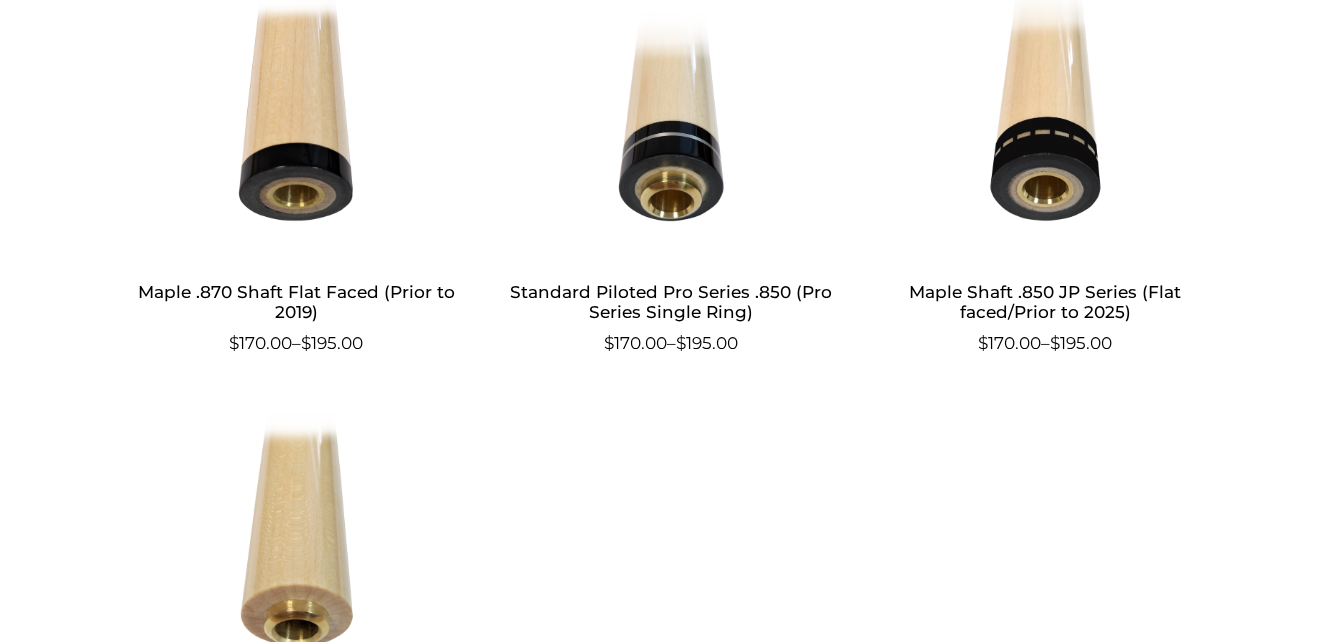 click on "Maple Shaft .850 JP Series (Flat faced/Prior to 2025)" at bounding box center (1045, 302) 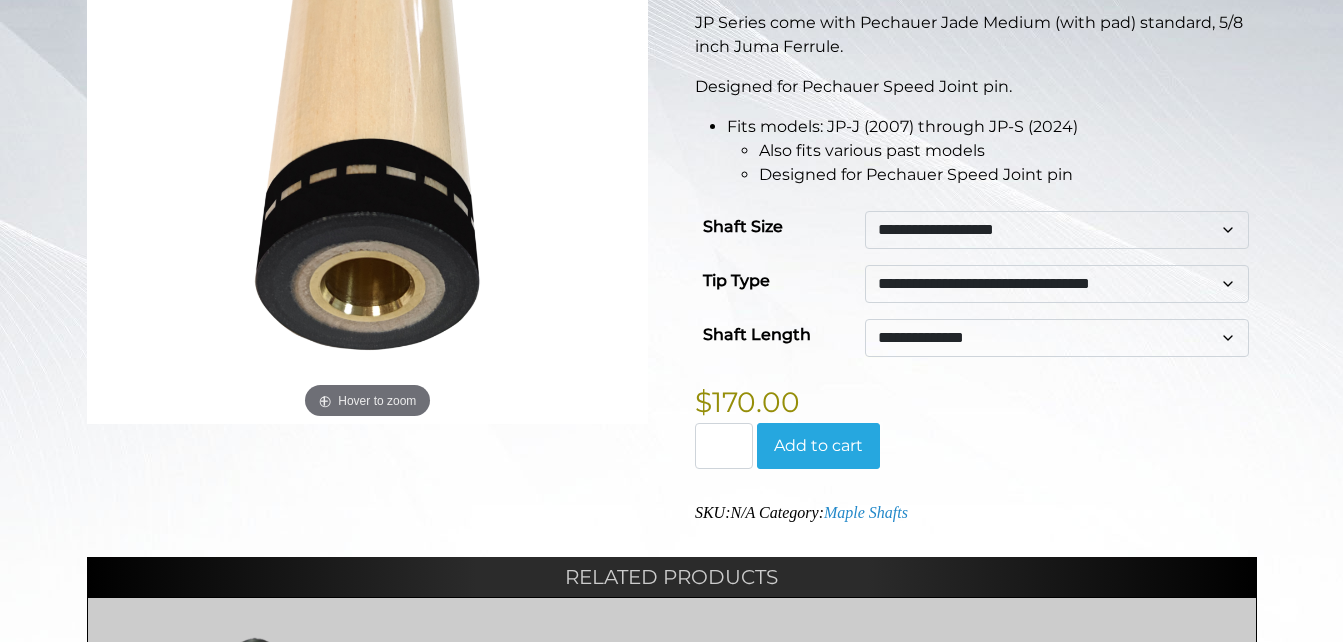scroll, scrollTop: 445, scrollLeft: 0, axis: vertical 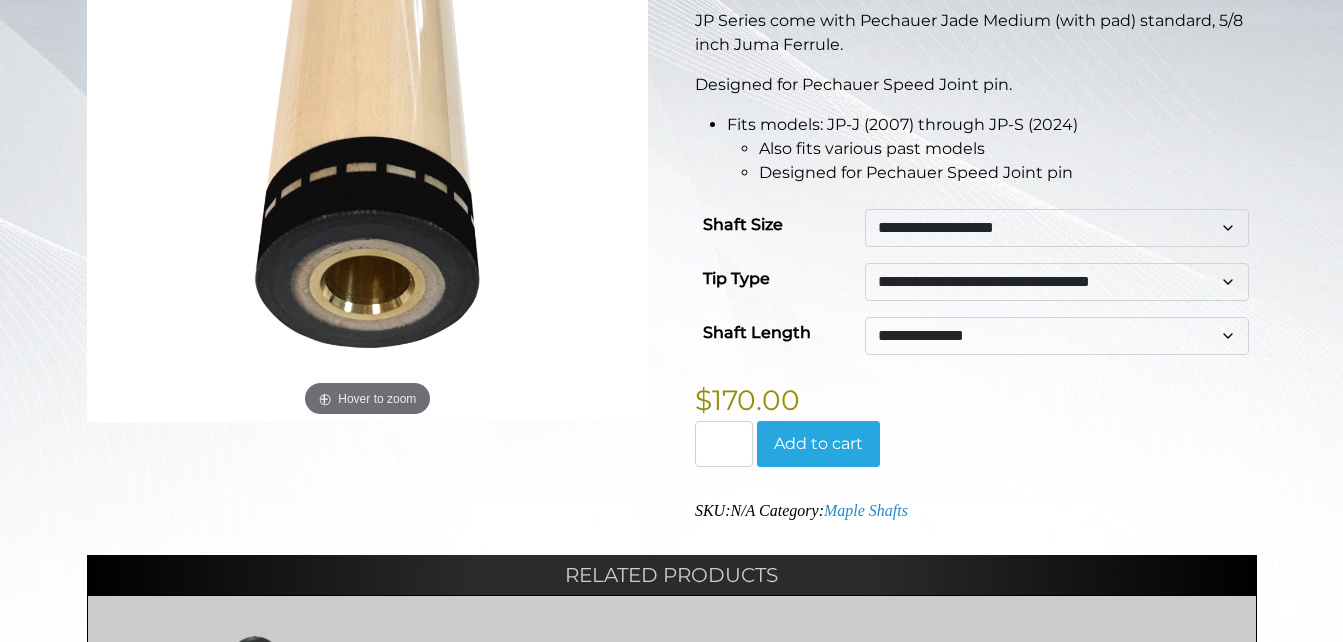 click on "**********" 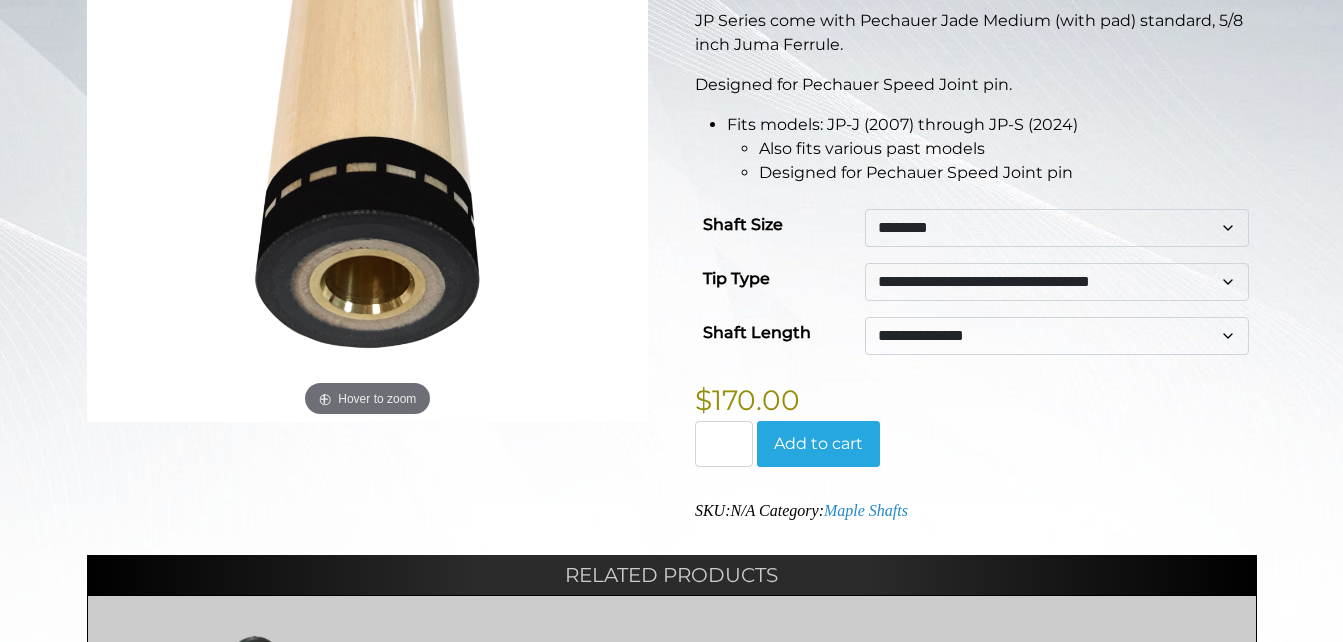 click on "**********" 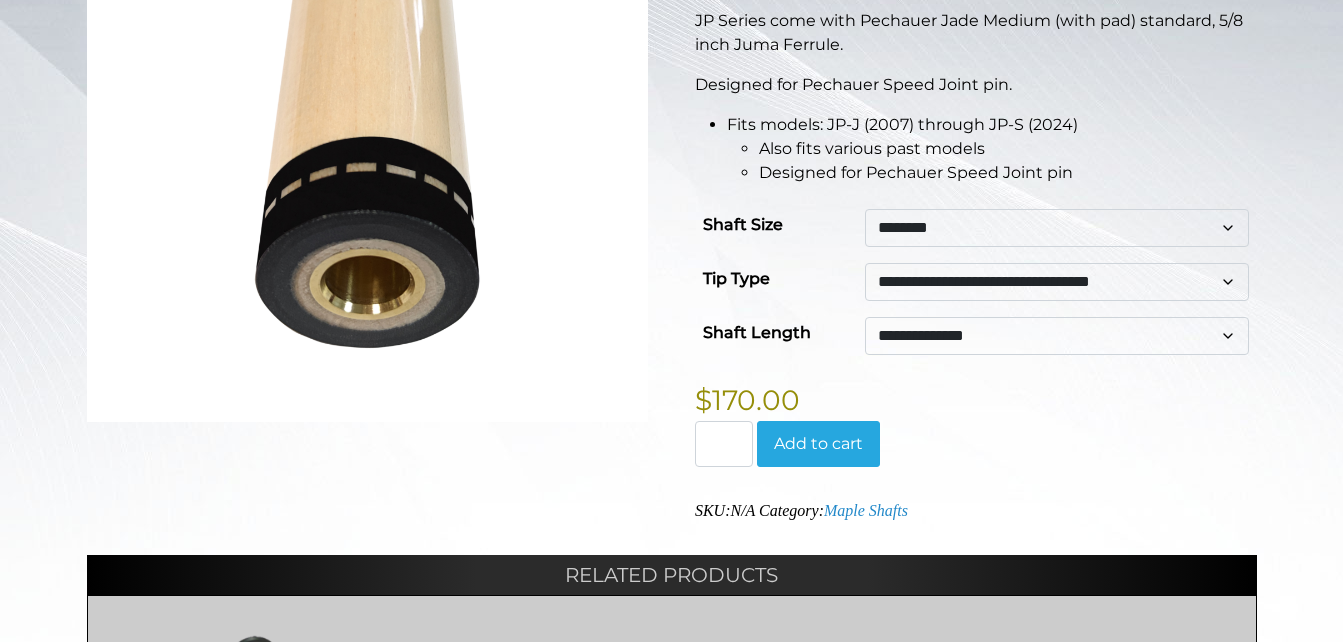click on "**********" at bounding box center (671, 375) 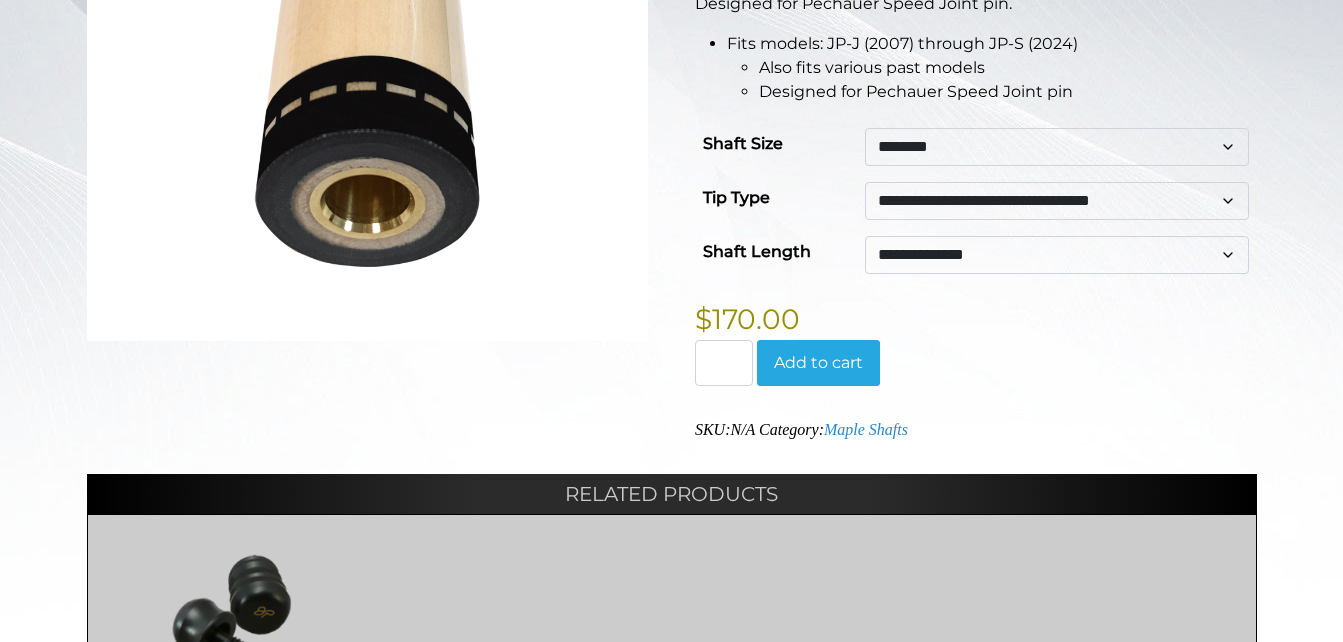 scroll, scrollTop: 523, scrollLeft: 0, axis: vertical 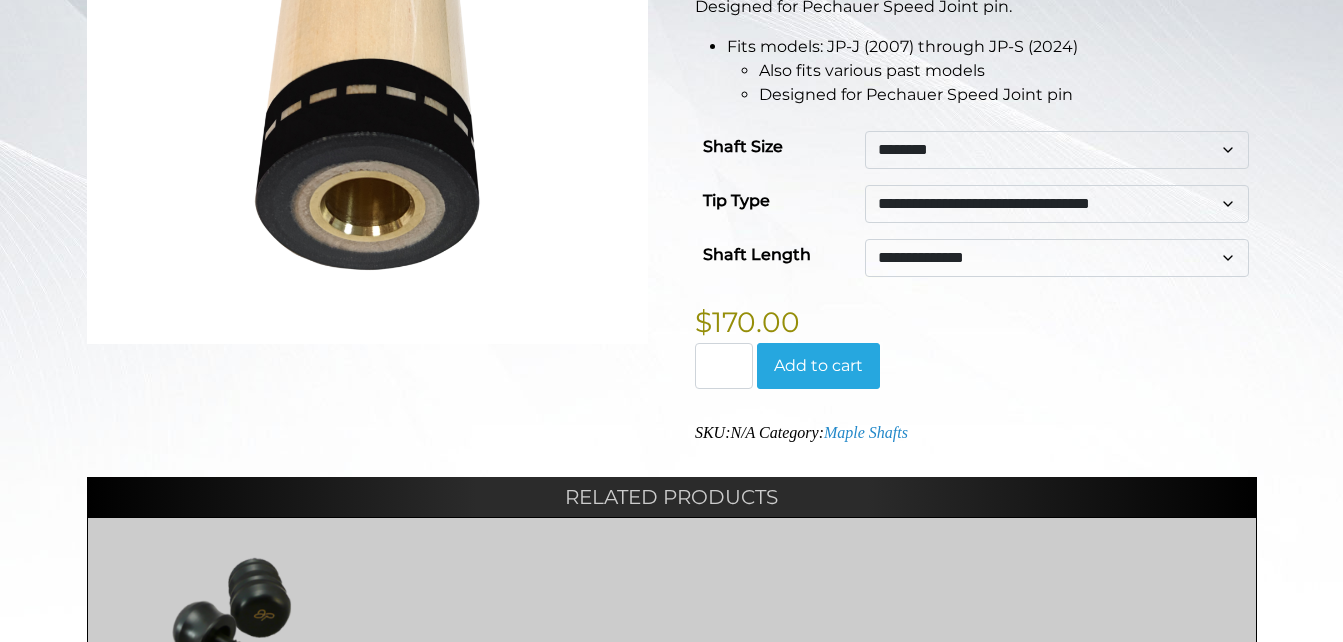 click on "**********" 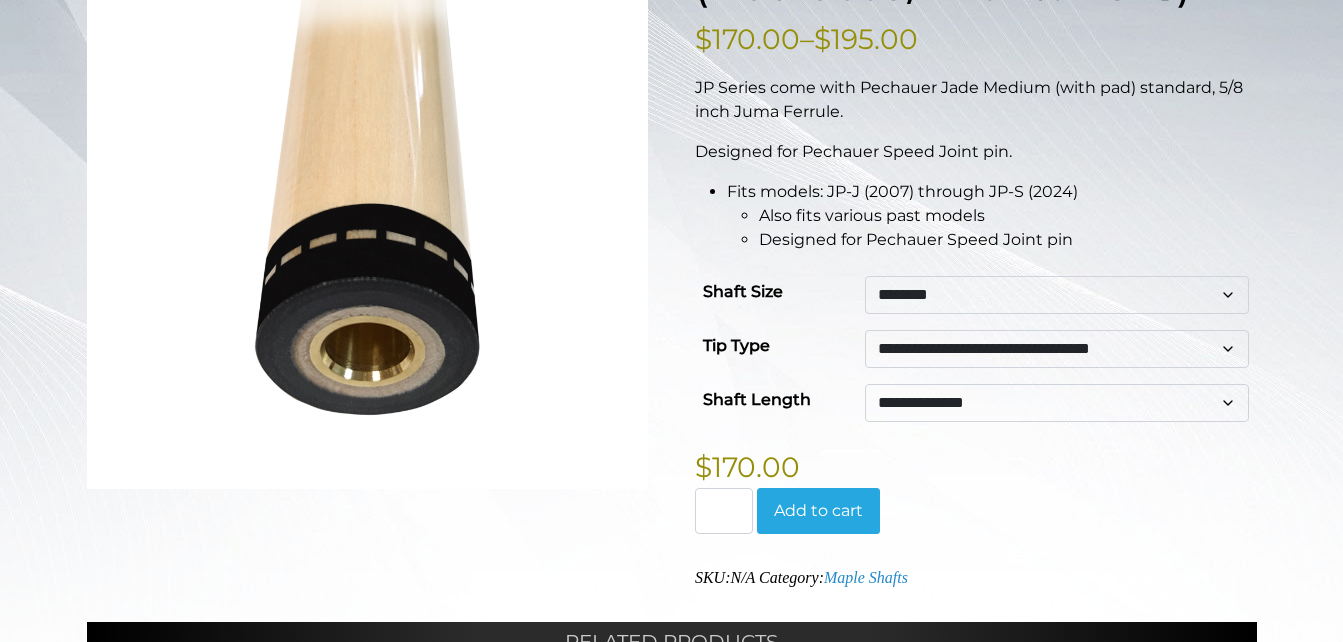 scroll, scrollTop: 0, scrollLeft: 0, axis: both 